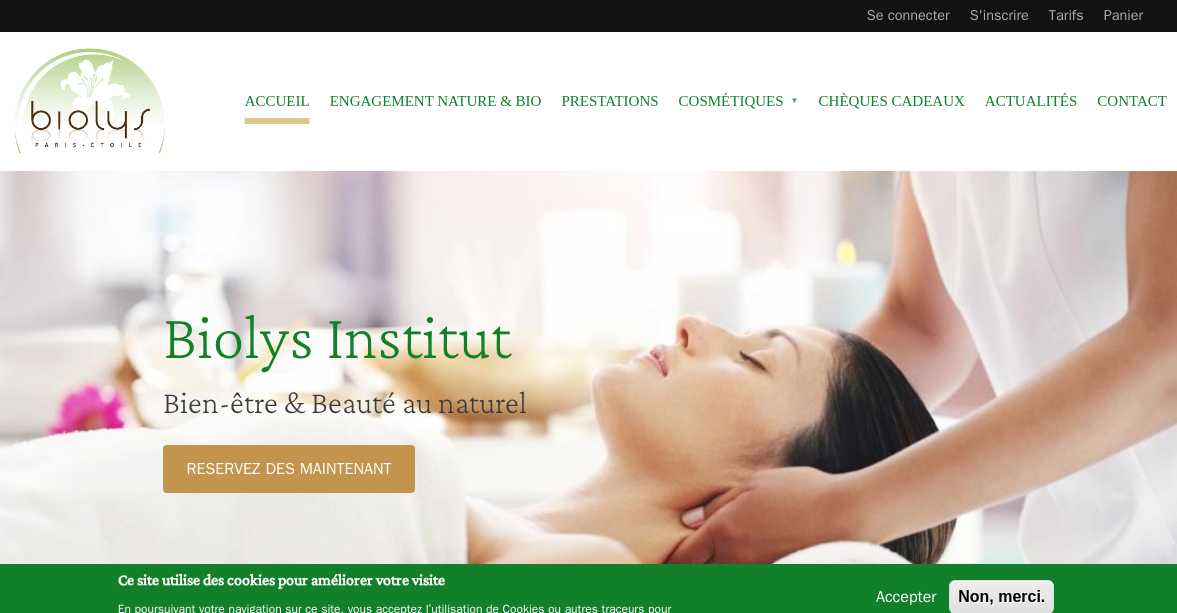 scroll, scrollTop: 0, scrollLeft: 0, axis: both 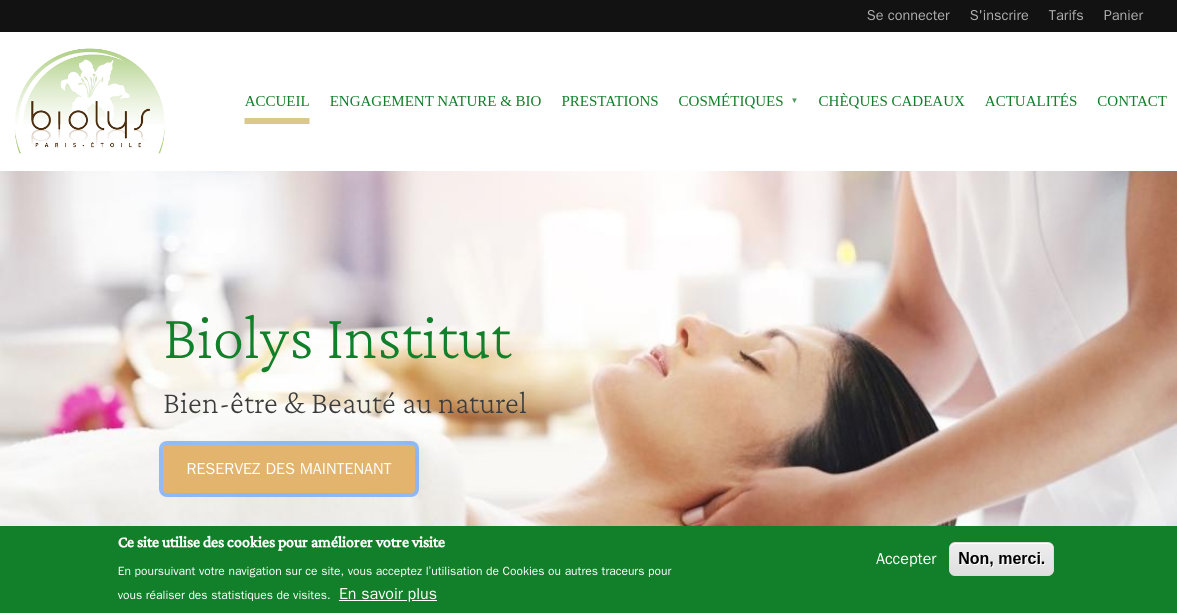 click on "RESERVEZ DES MAINTENANT" at bounding box center (289, 469) 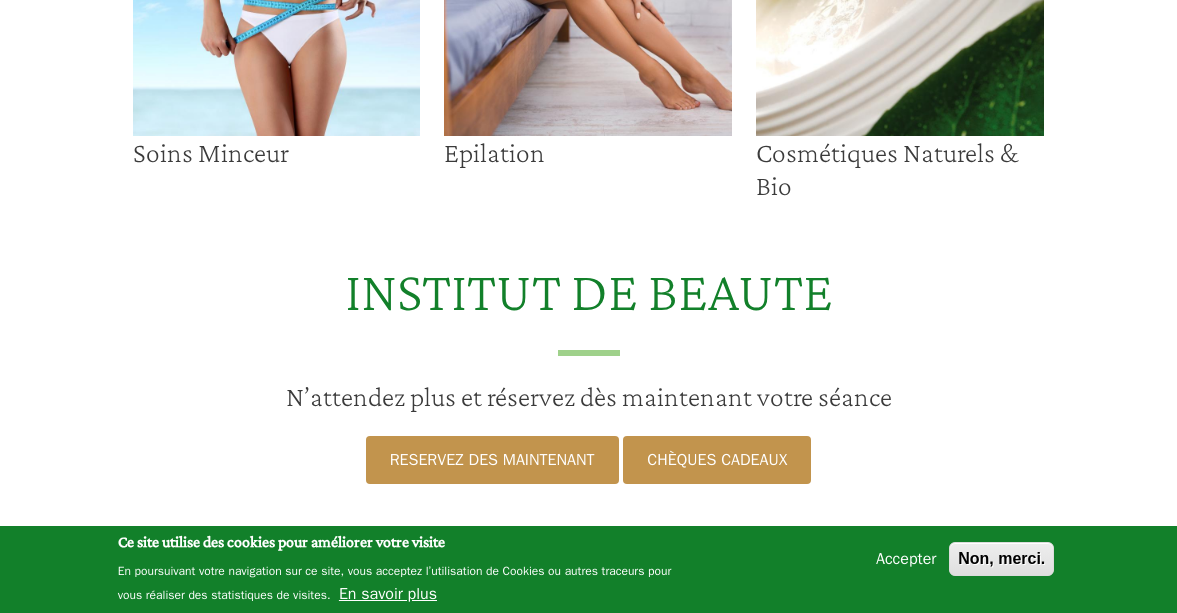 scroll, scrollTop: 544, scrollLeft: 0, axis: vertical 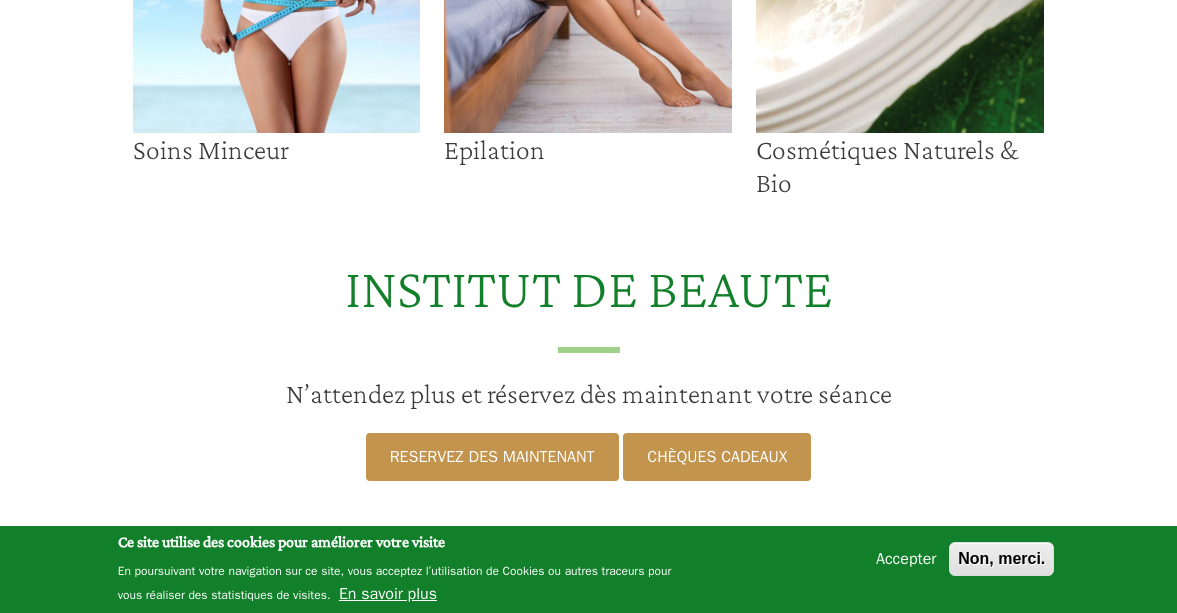 click at bounding box center (588, 17) 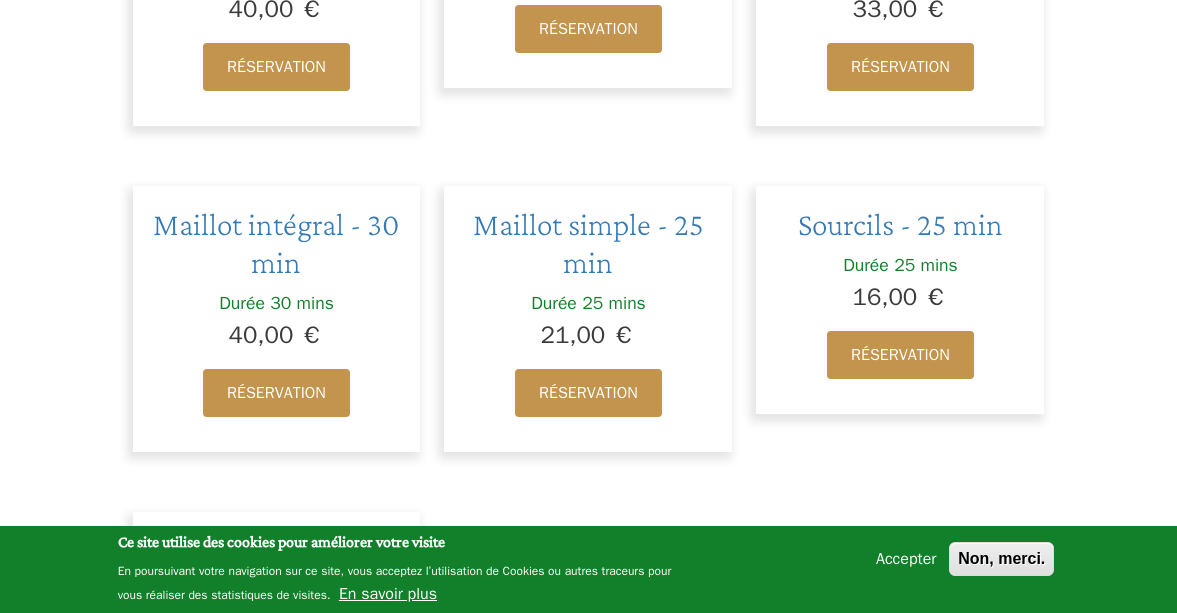 scroll, scrollTop: 1945, scrollLeft: 0, axis: vertical 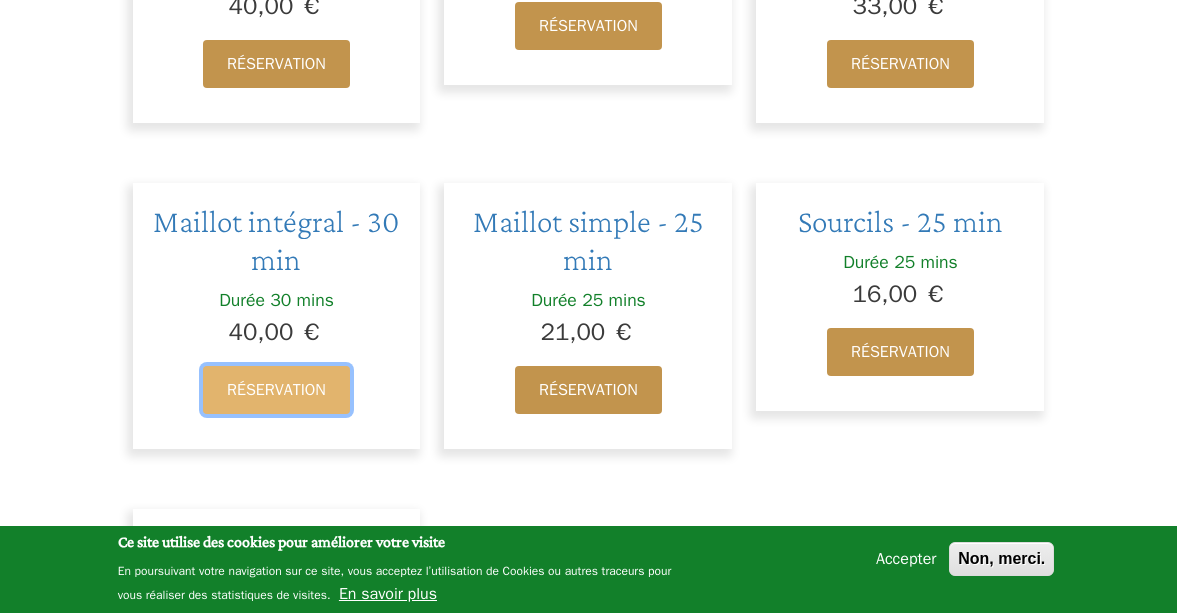 click on "Réservation" at bounding box center (276, 390) 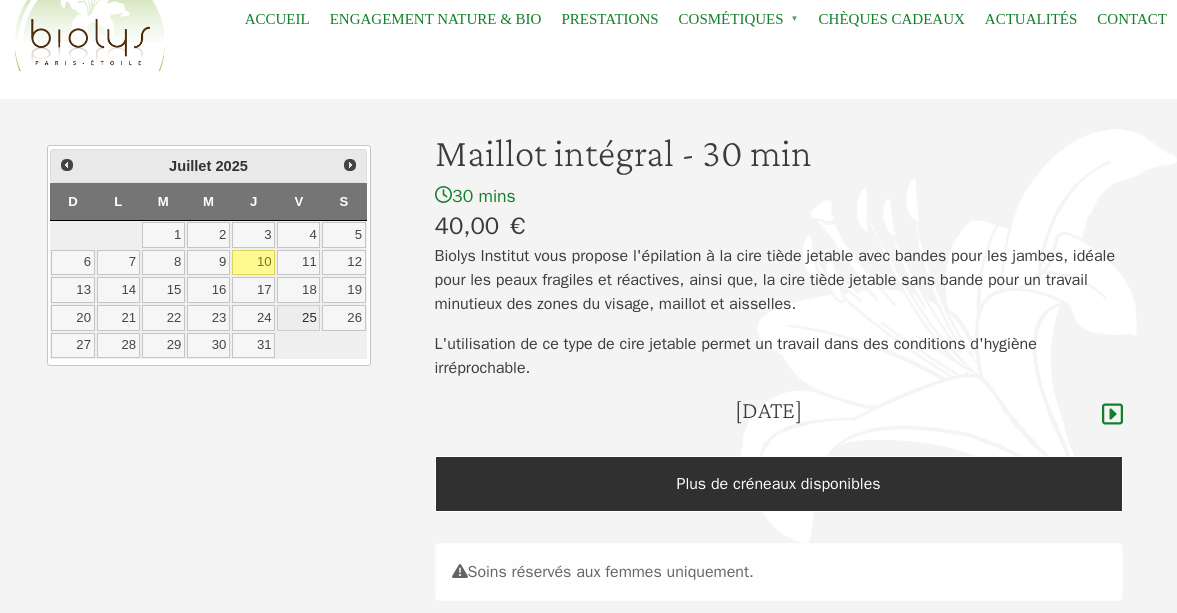 scroll, scrollTop: 135, scrollLeft: 0, axis: vertical 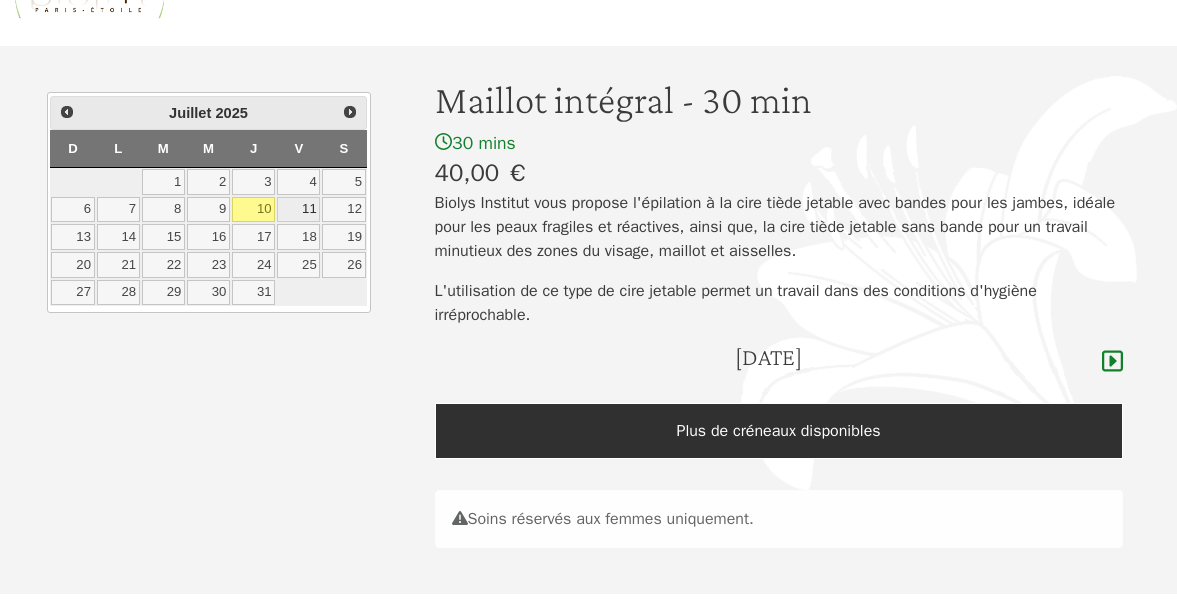click on "11" at bounding box center (298, 210) 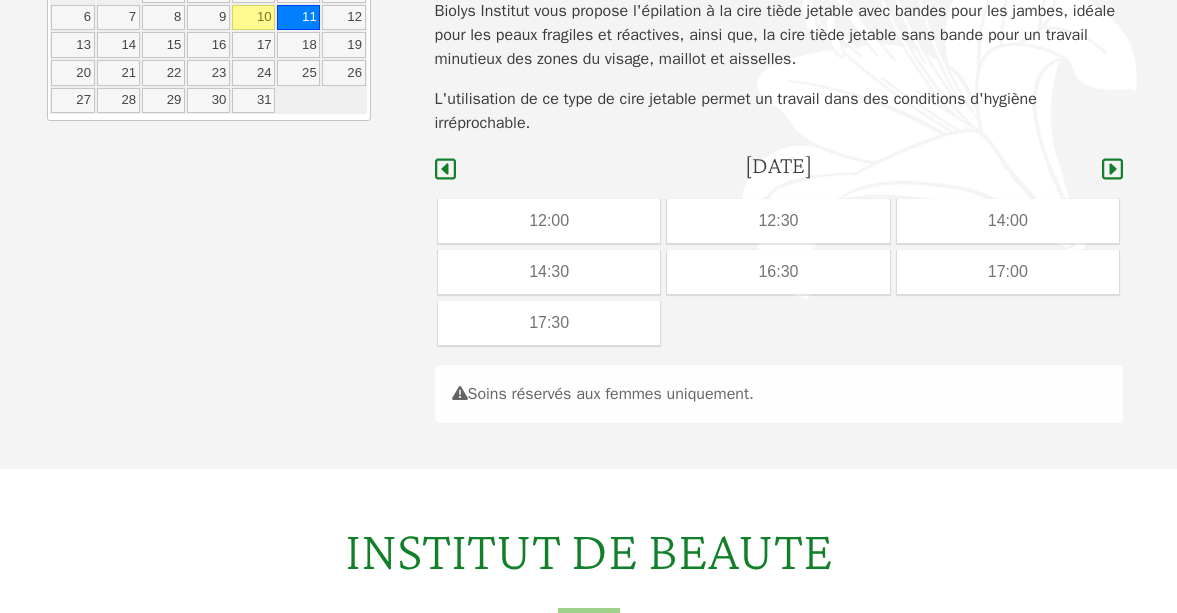 scroll, scrollTop: 234, scrollLeft: 0, axis: vertical 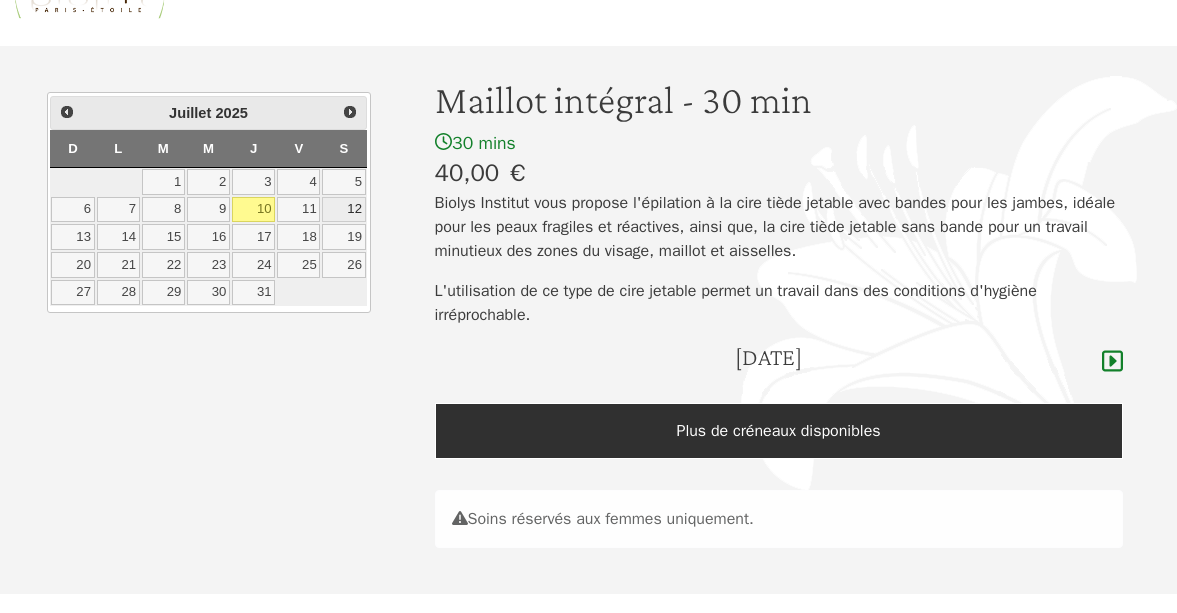 click on "12" at bounding box center (343, 210) 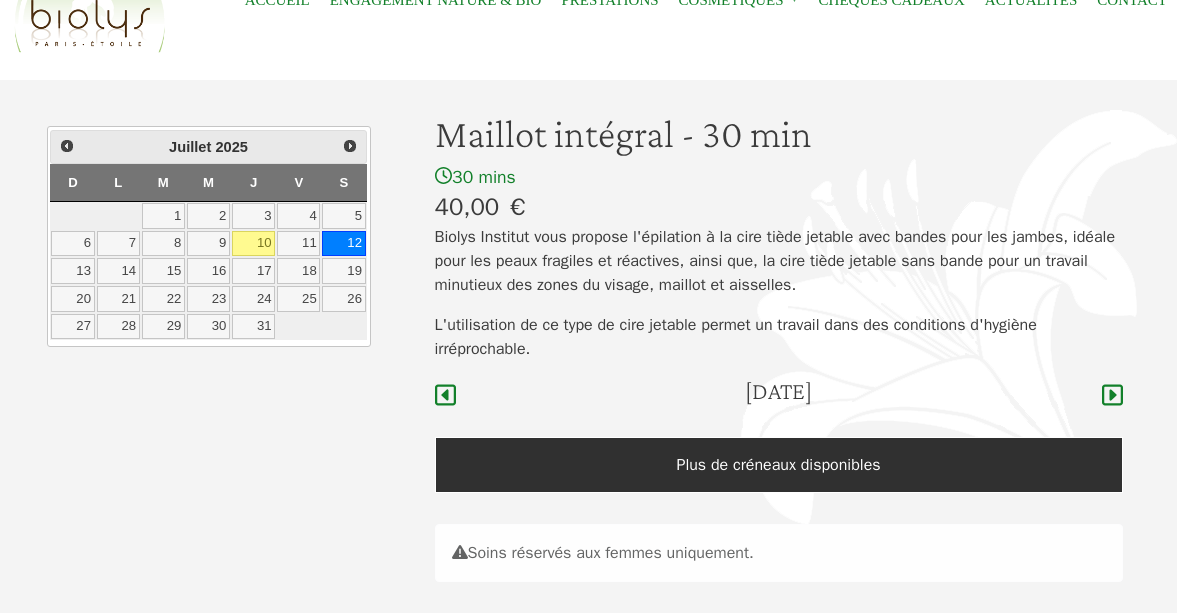 scroll, scrollTop: 101, scrollLeft: 0, axis: vertical 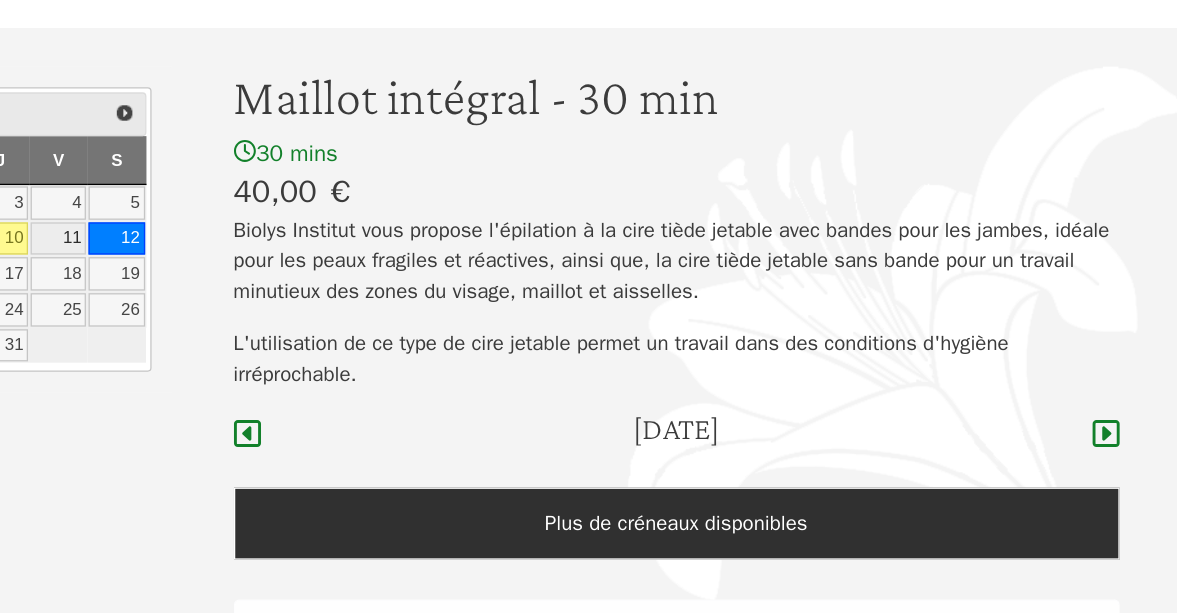 click on "11" at bounding box center [298, 244] 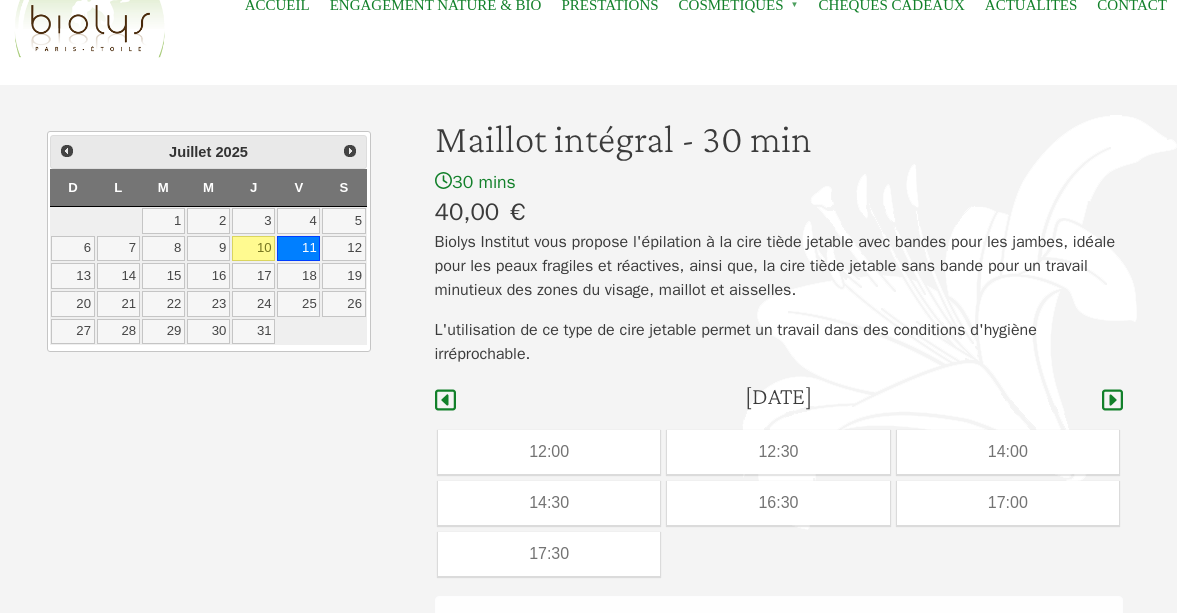 scroll, scrollTop: 91, scrollLeft: 0, axis: vertical 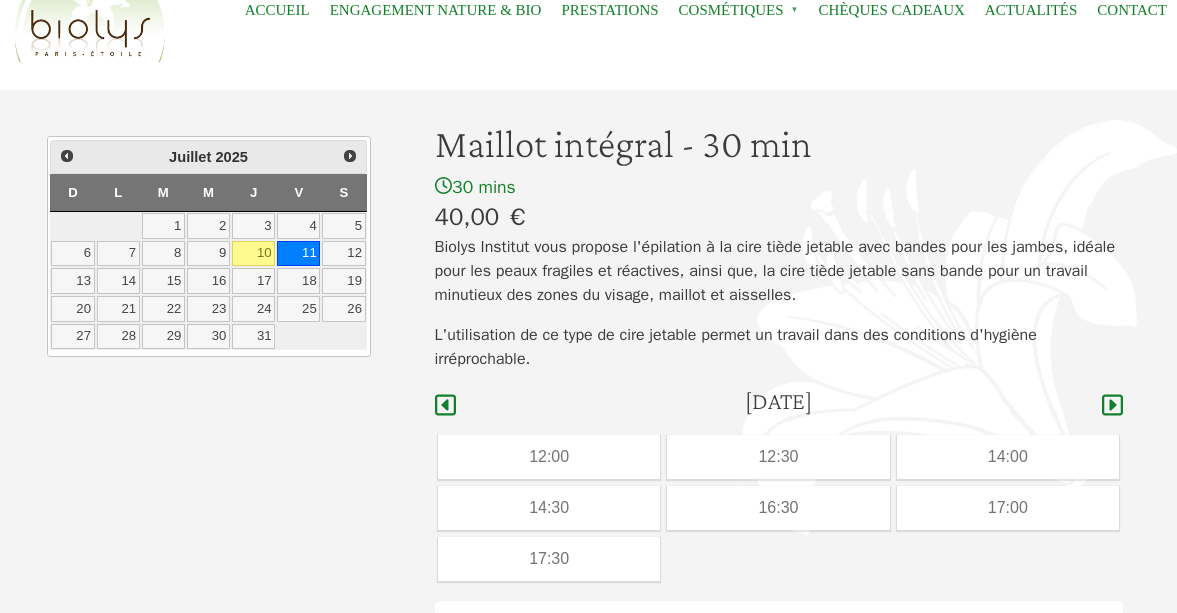 click on "10" at bounding box center (253, 254) 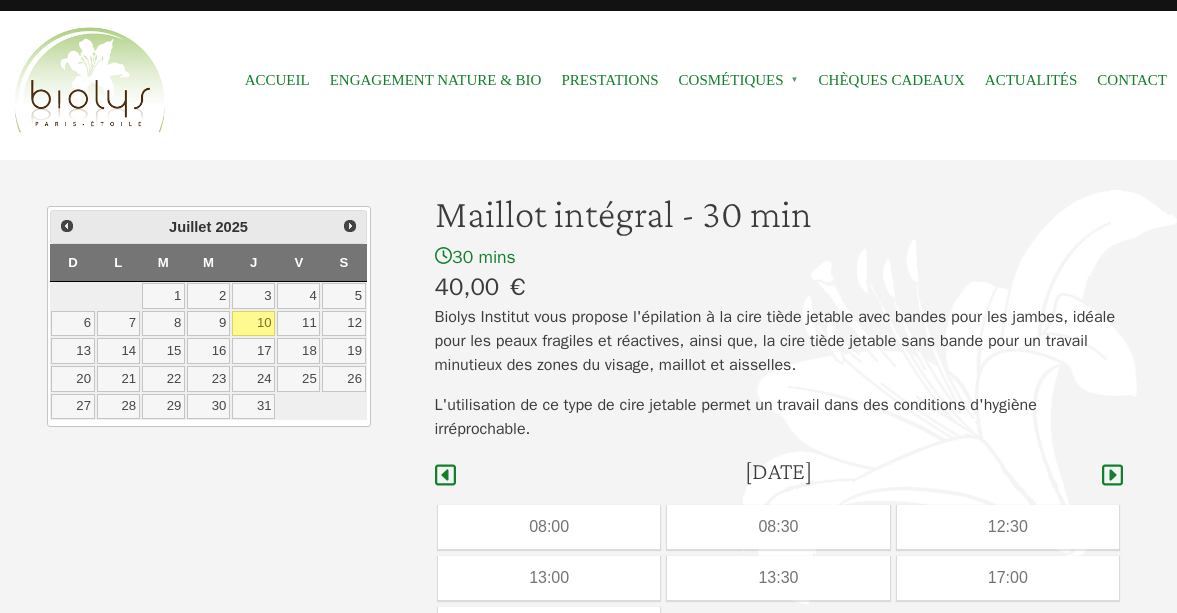 scroll, scrollTop: 0, scrollLeft: 0, axis: both 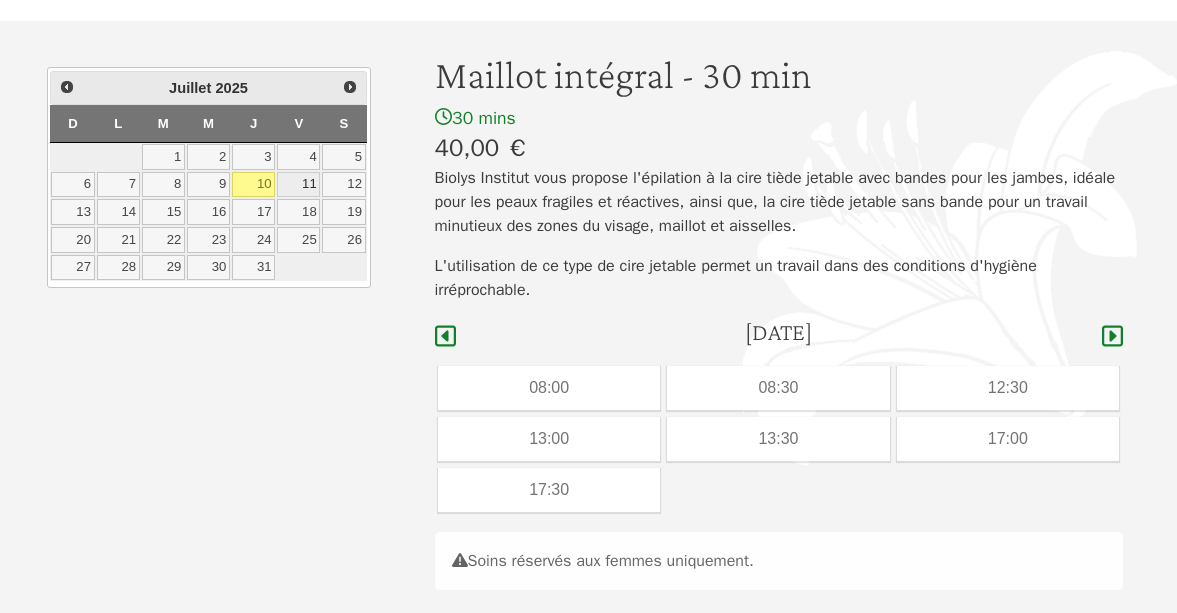 click on "11" at bounding box center (298, 185) 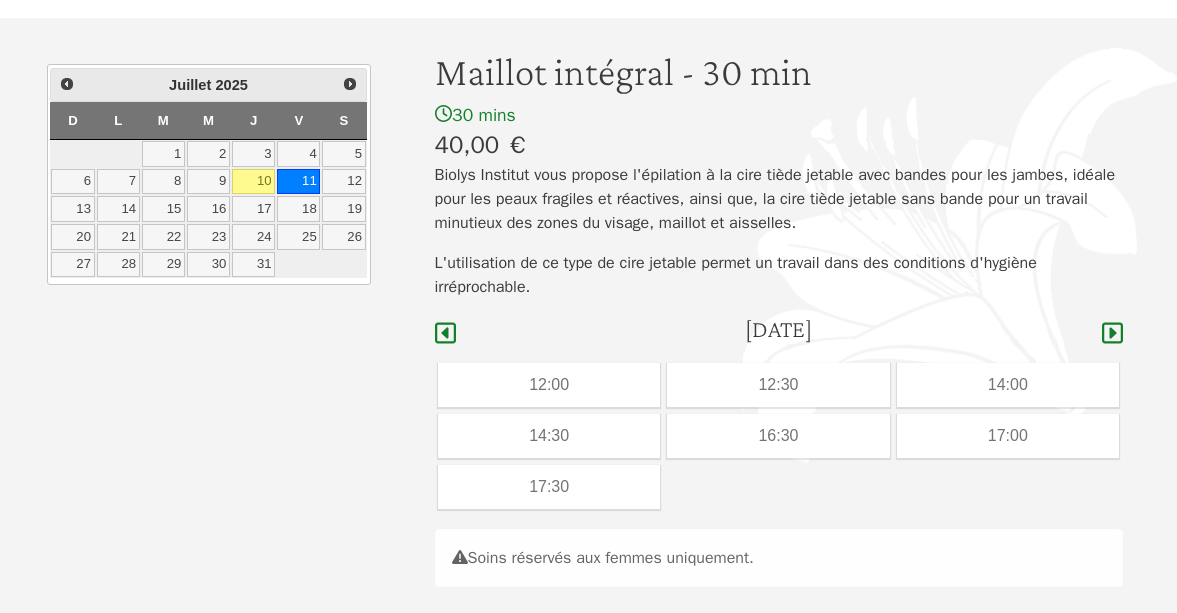 scroll, scrollTop: 0, scrollLeft: 0, axis: both 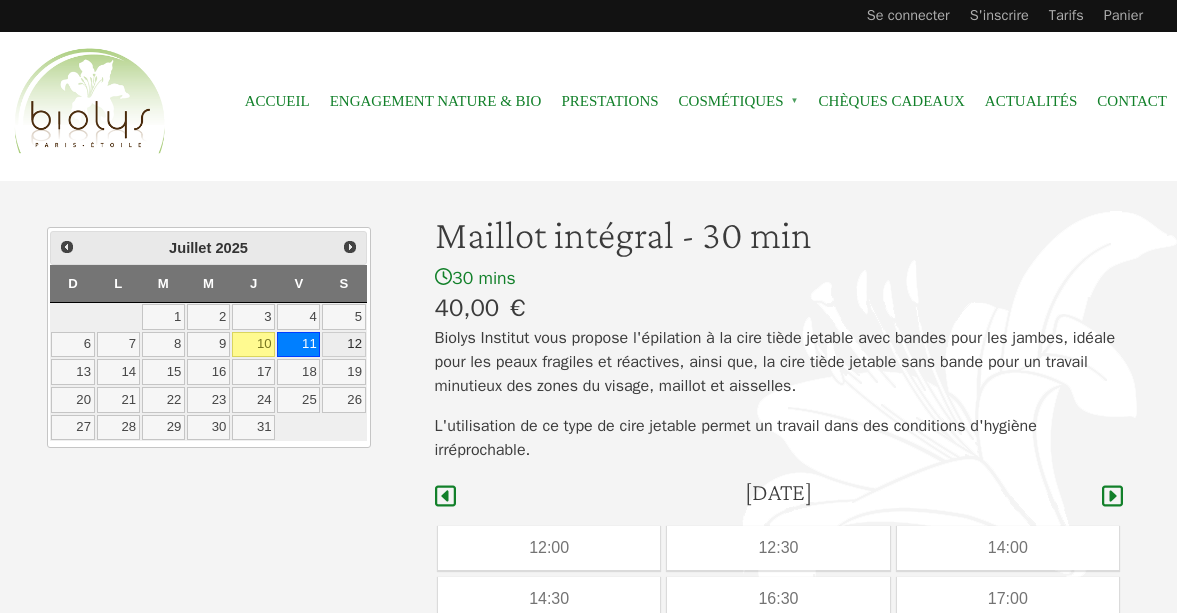 click on "12" at bounding box center [343, 345] 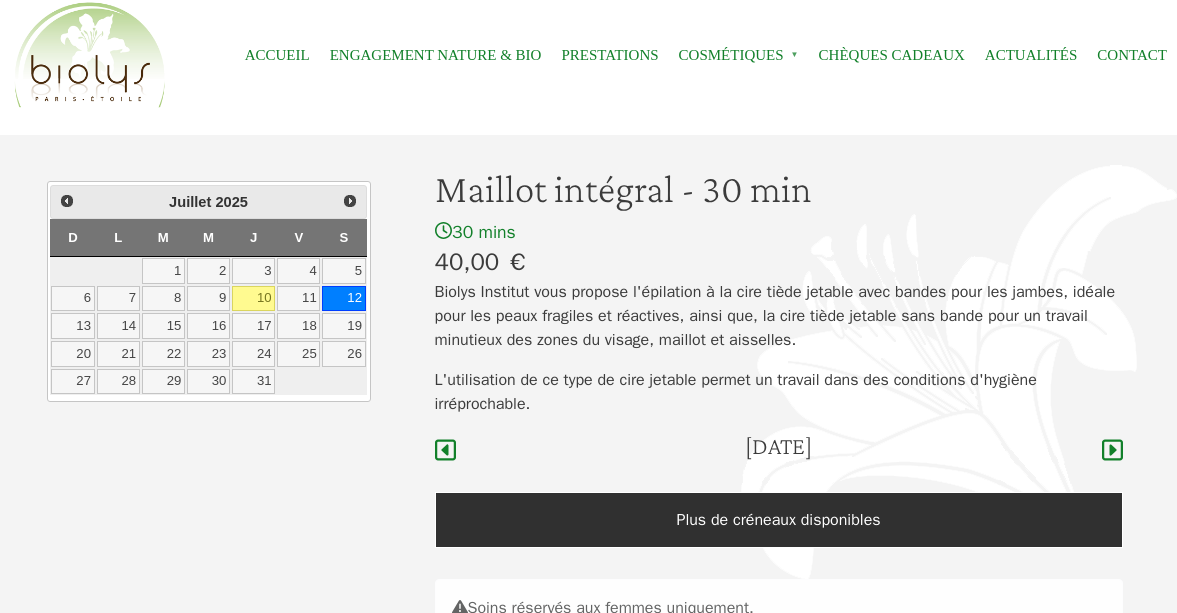 scroll, scrollTop: 32, scrollLeft: 0, axis: vertical 